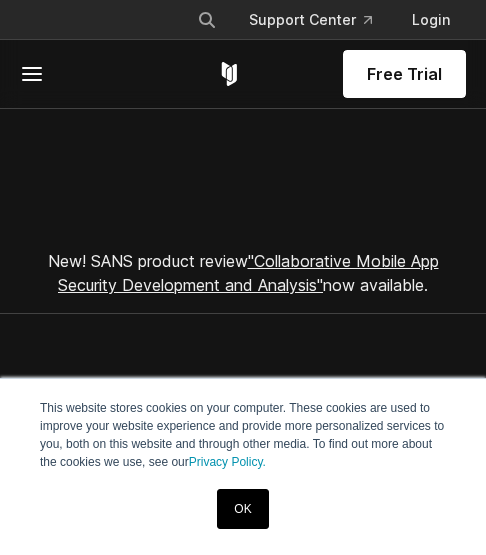 scroll, scrollTop: 200, scrollLeft: 0, axis: vertical 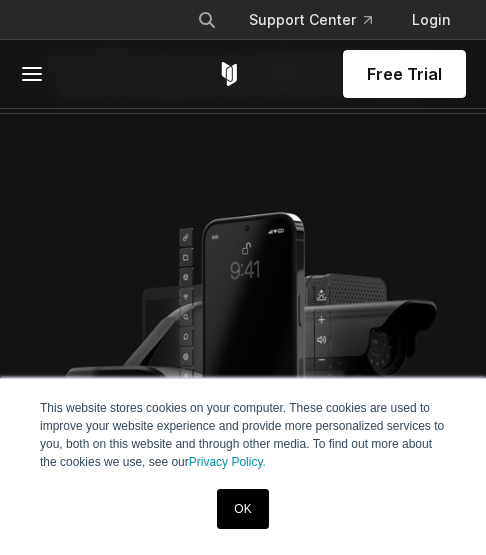 click on "OK" at bounding box center (242, 509) 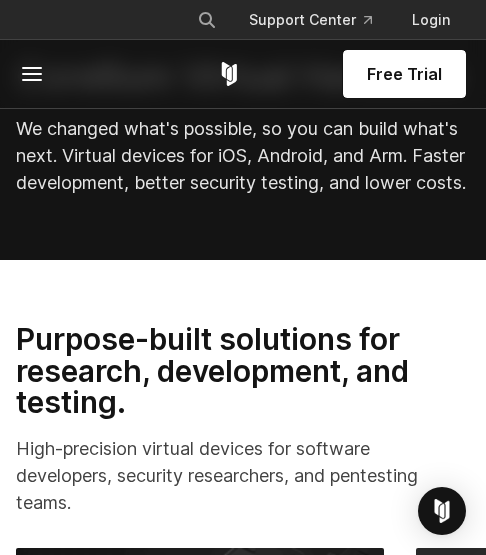scroll, scrollTop: 500, scrollLeft: 0, axis: vertical 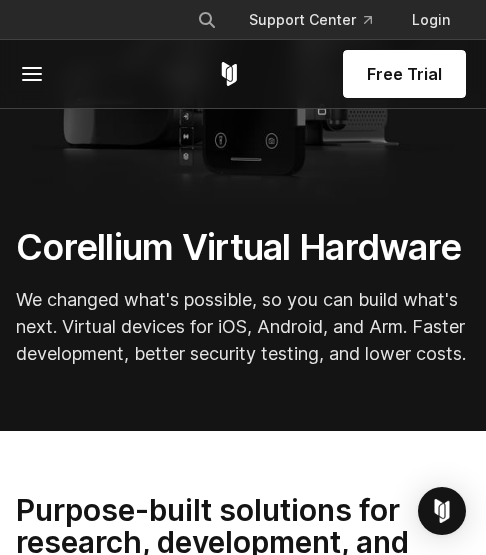 click on "Free Trial" at bounding box center (404, 74) 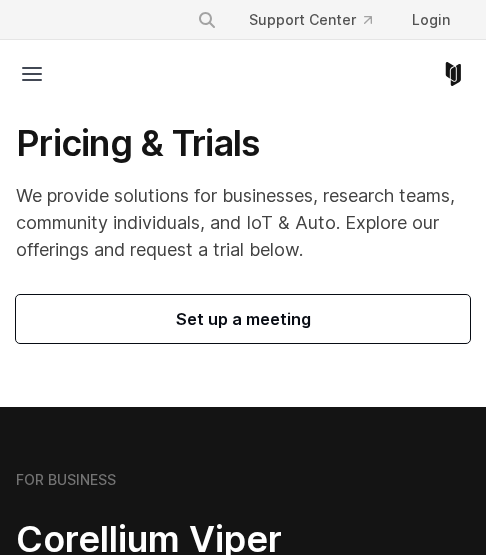 scroll, scrollTop: 400, scrollLeft: 0, axis: vertical 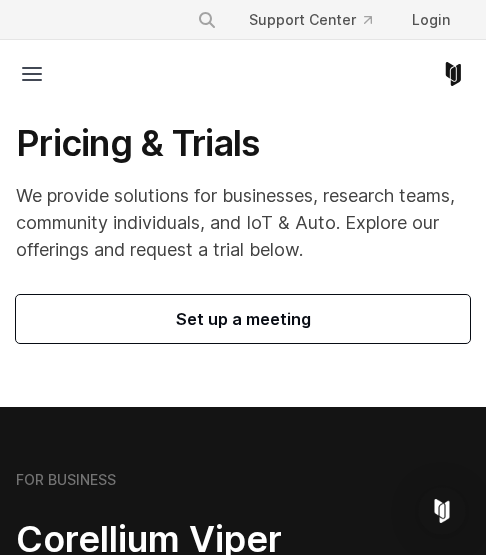 click on "Set up a meeting" at bounding box center [243, 319] 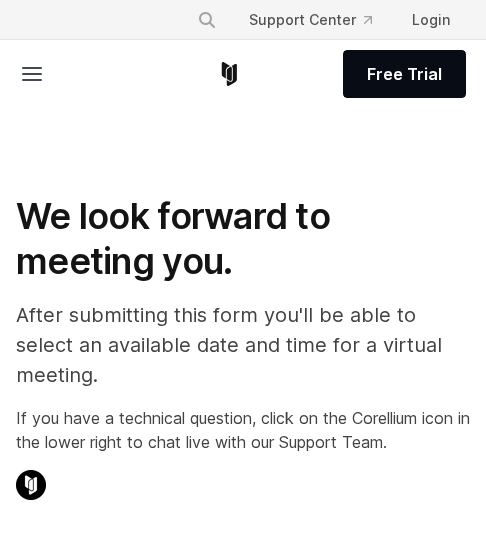 select on "**" 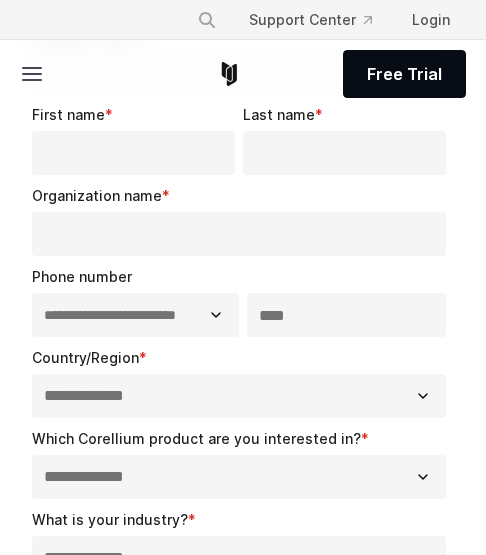 scroll, scrollTop: 700, scrollLeft: 0, axis: vertical 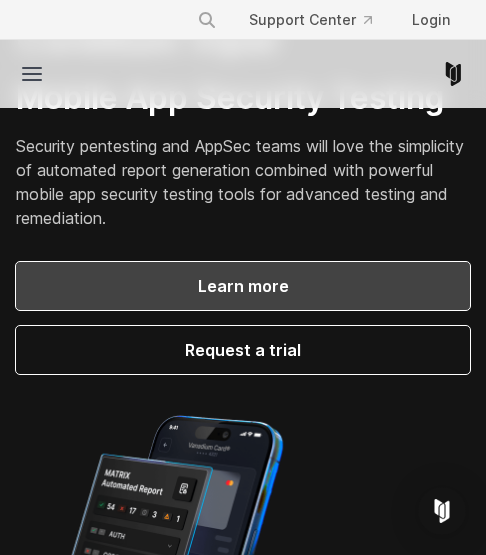 click on "Learn more" at bounding box center [243, 286] 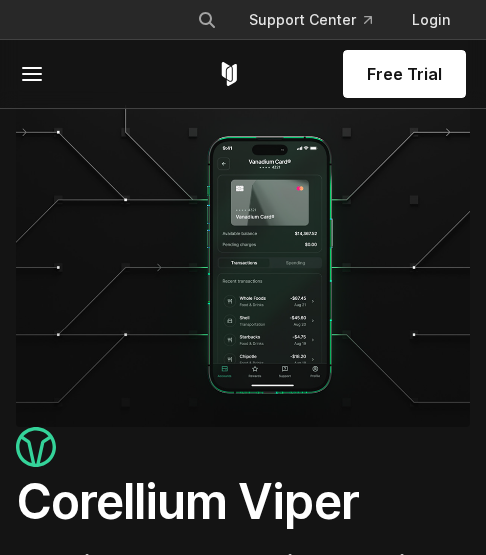 scroll, scrollTop: 601, scrollLeft: 0, axis: vertical 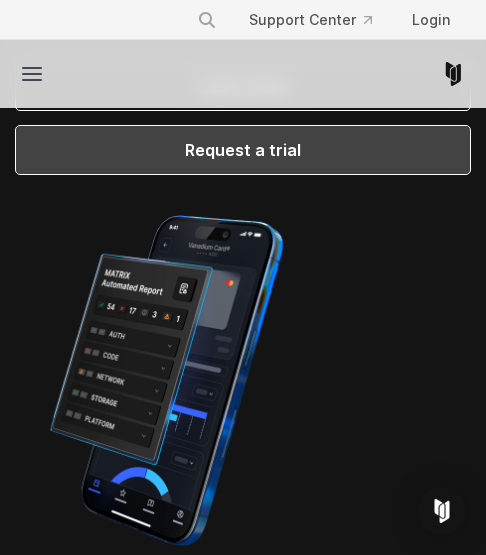 click on "Request a trial" at bounding box center (243, 150) 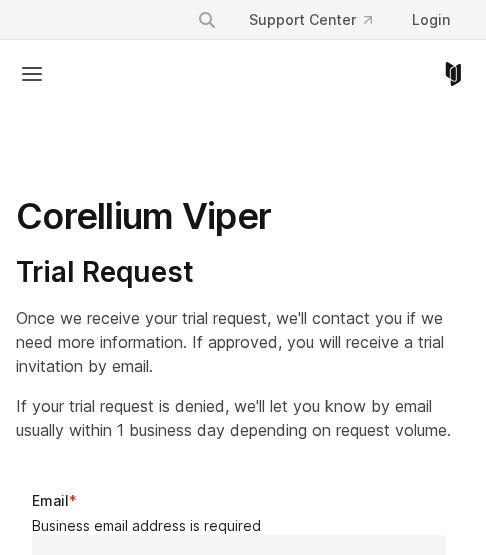 select on "**" 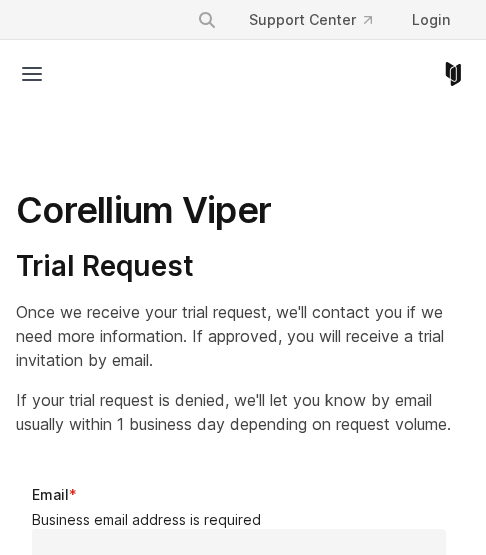 scroll, scrollTop: 500, scrollLeft: 0, axis: vertical 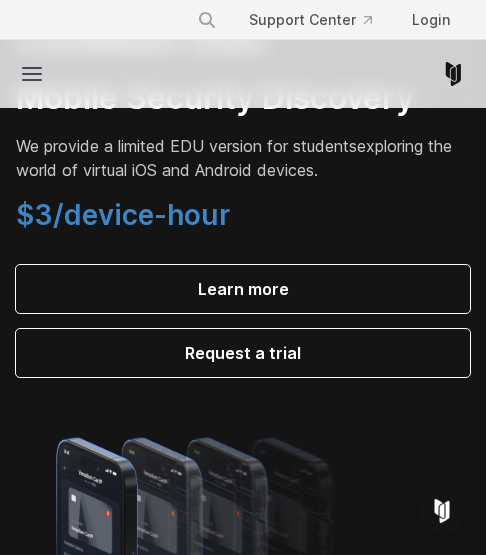 drag, startPoint x: 280, startPoint y: 83, endPoint x: 276, endPoint y: 134, distance: 51.156624 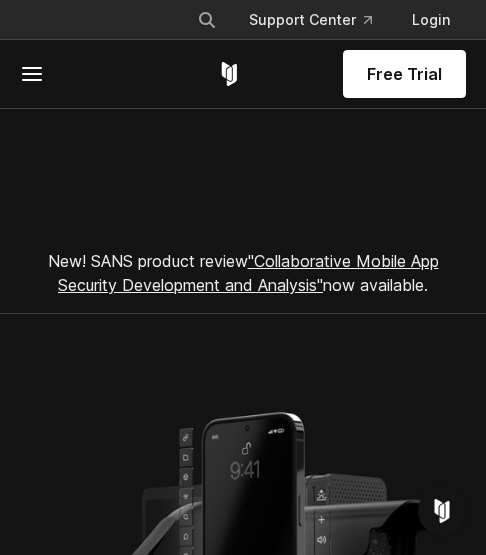 scroll, scrollTop: 500, scrollLeft: 0, axis: vertical 